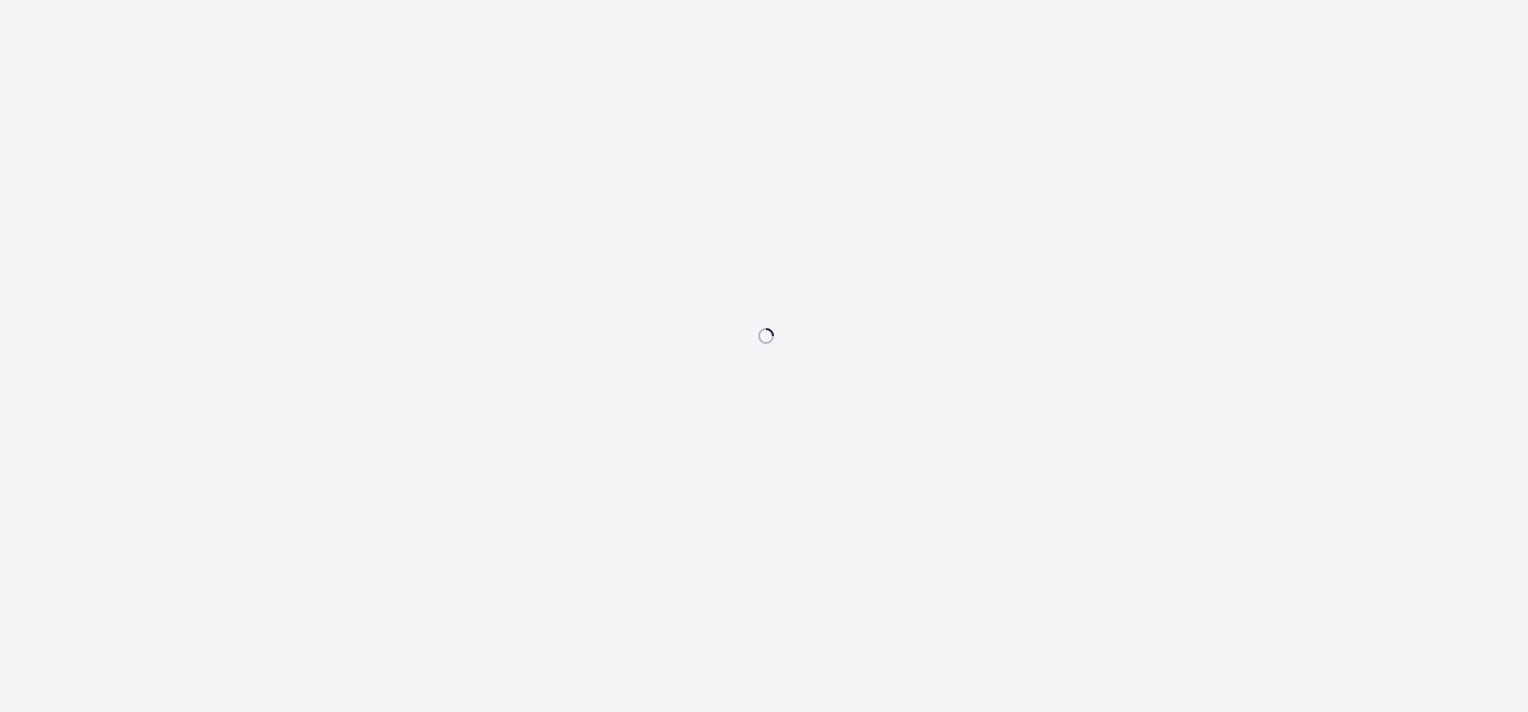 scroll, scrollTop: 0, scrollLeft: 0, axis: both 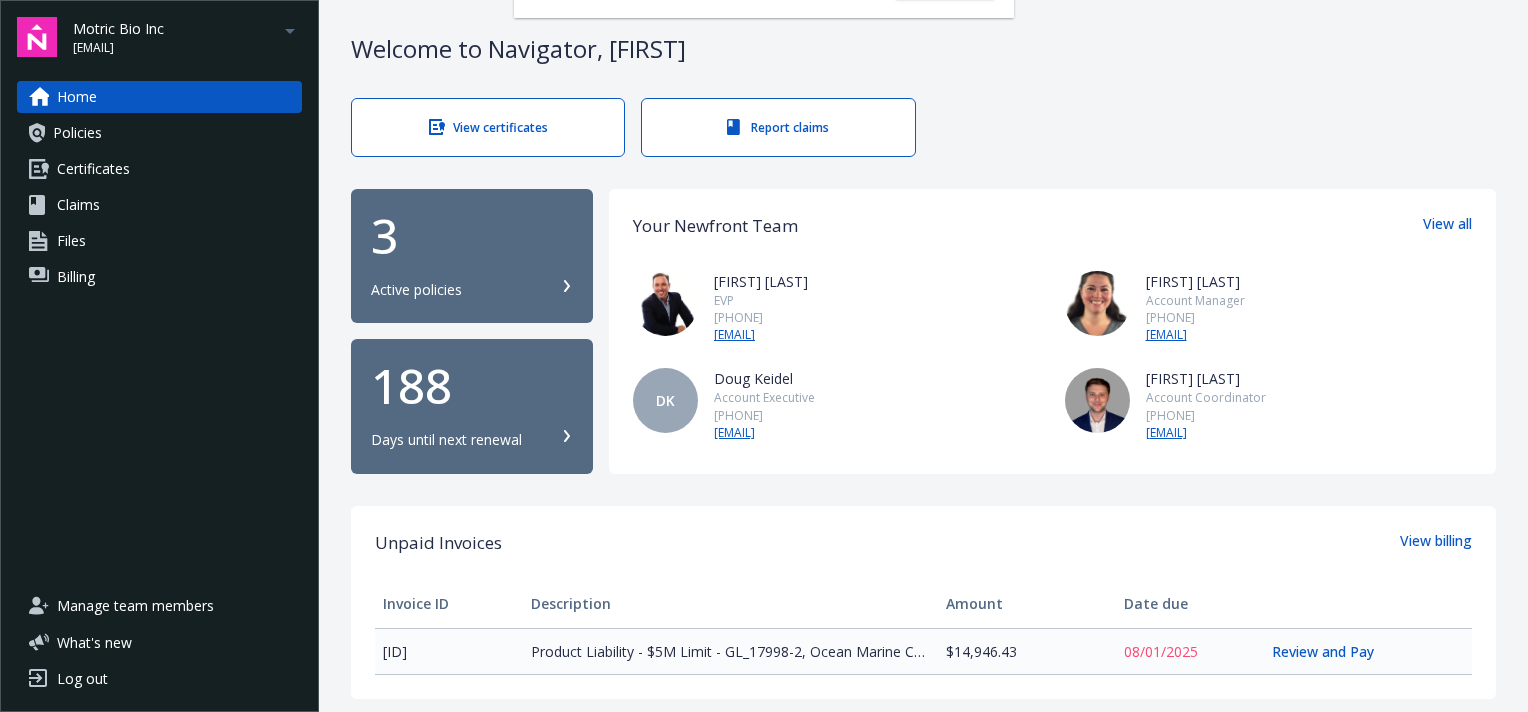 click on "Motric Bio Inc" at bounding box center (118, 28) 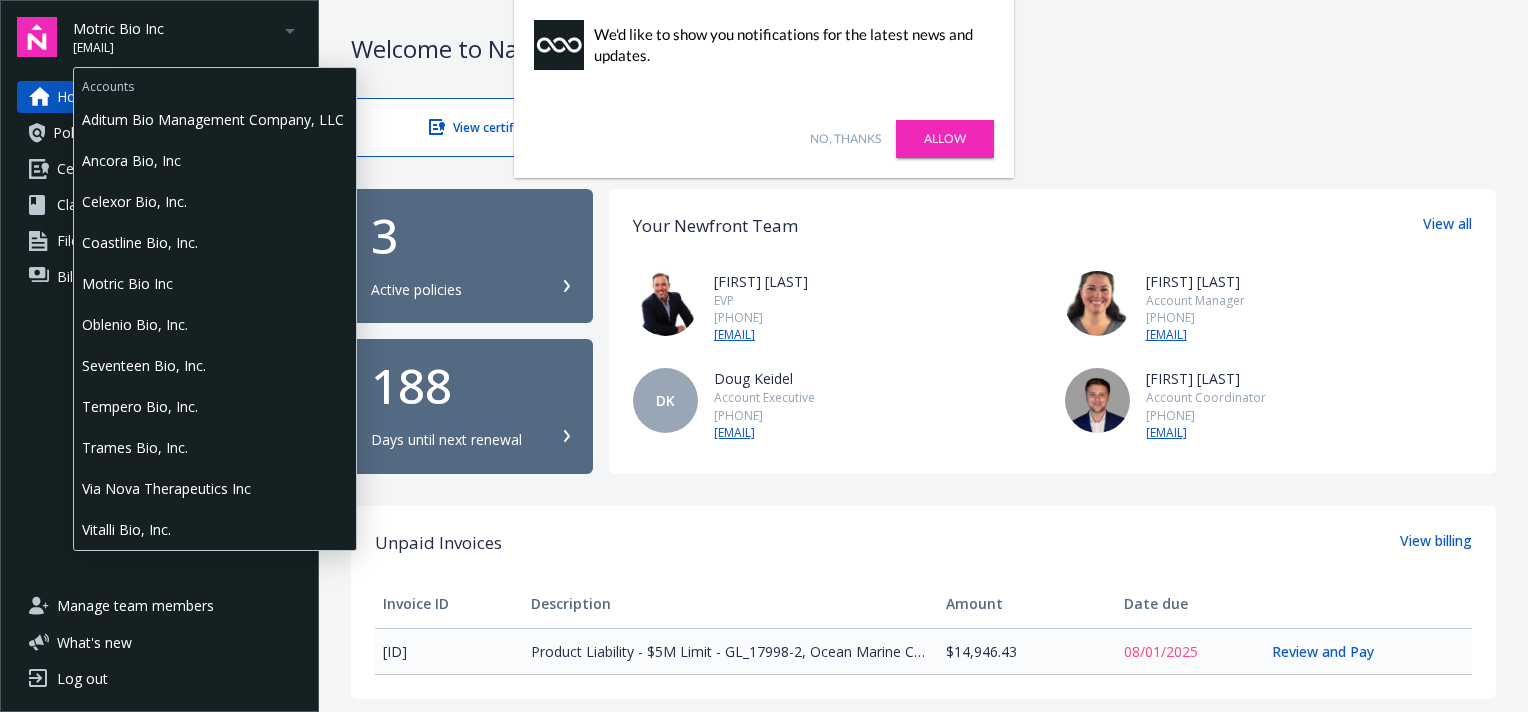 click on "Tempero Bio, Inc." at bounding box center (215, 406) 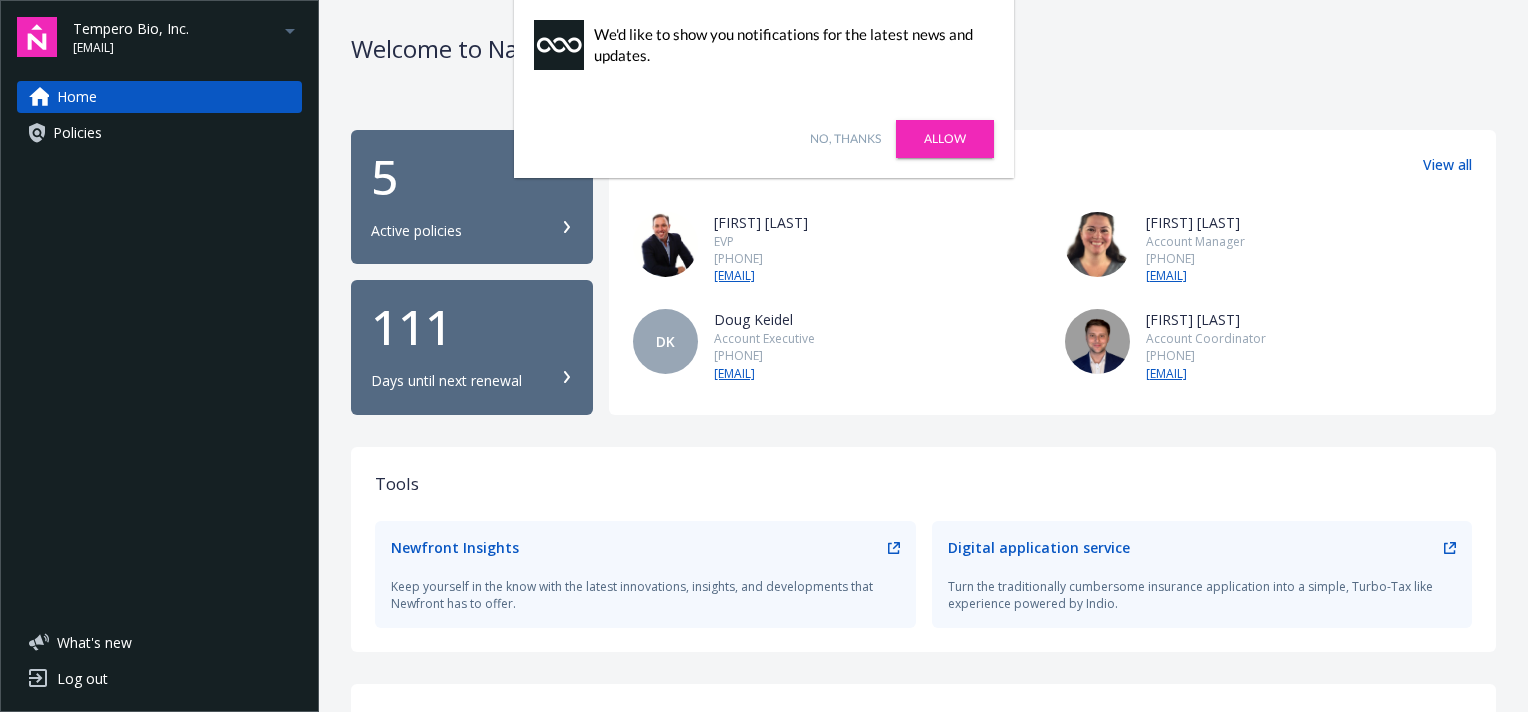 click on "No, thanks" at bounding box center [845, 139] 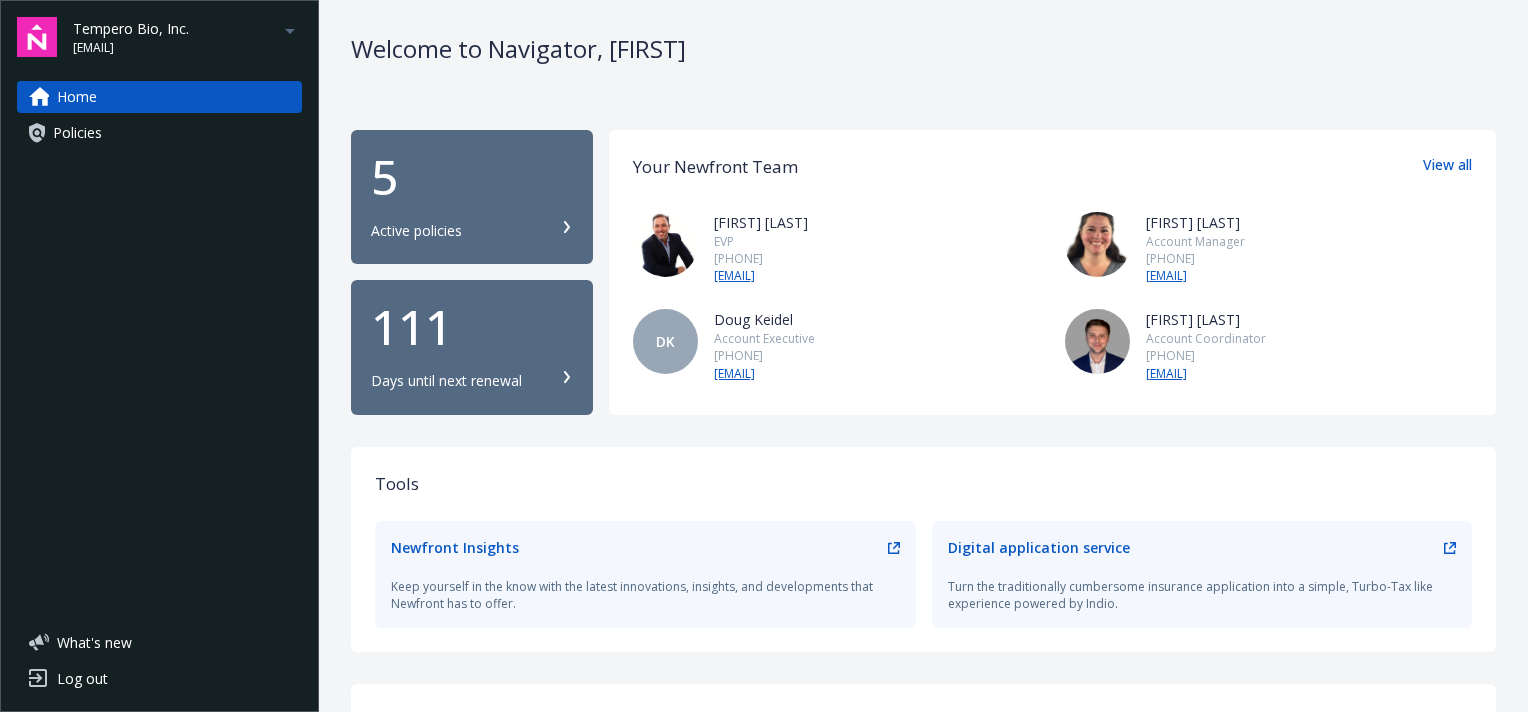 click on "5" at bounding box center [472, 177] 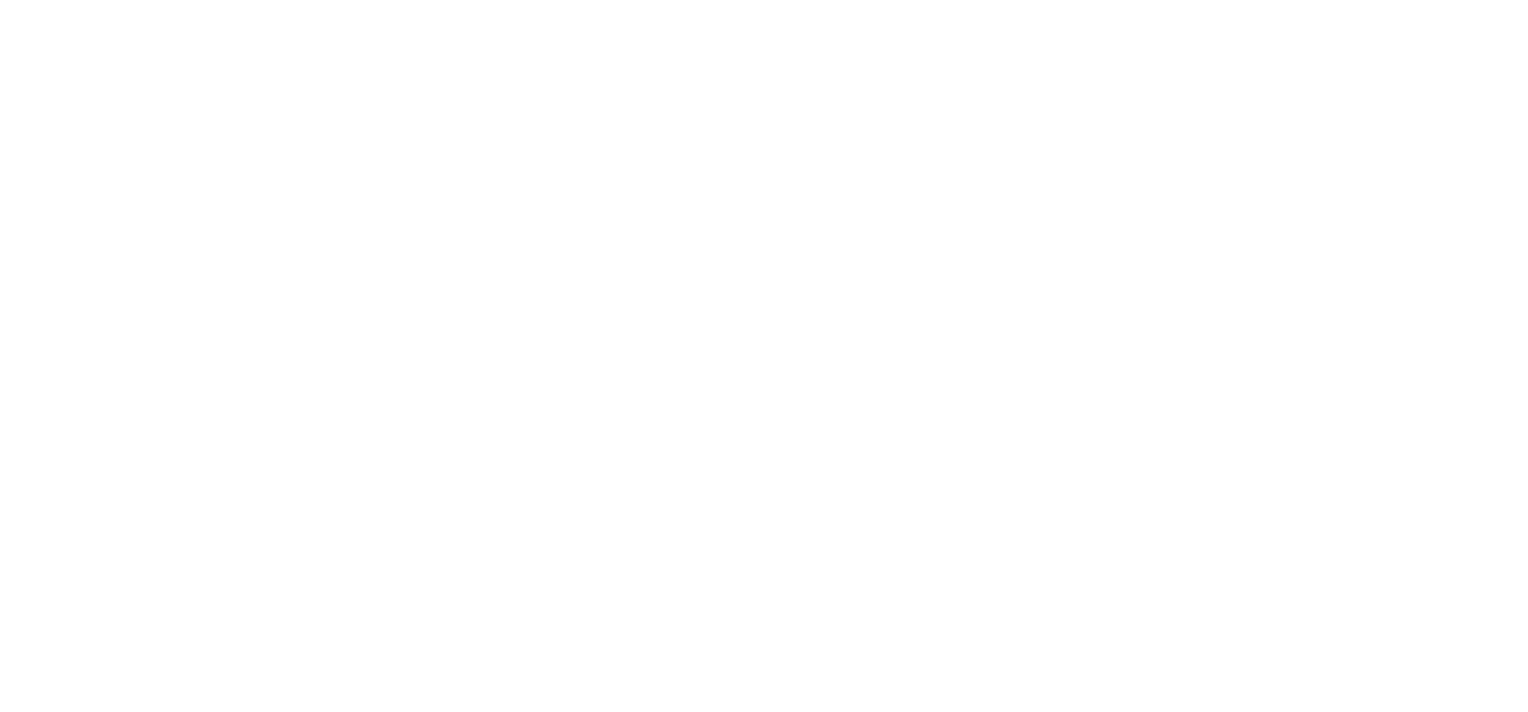 scroll, scrollTop: 0, scrollLeft: 0, axis: both 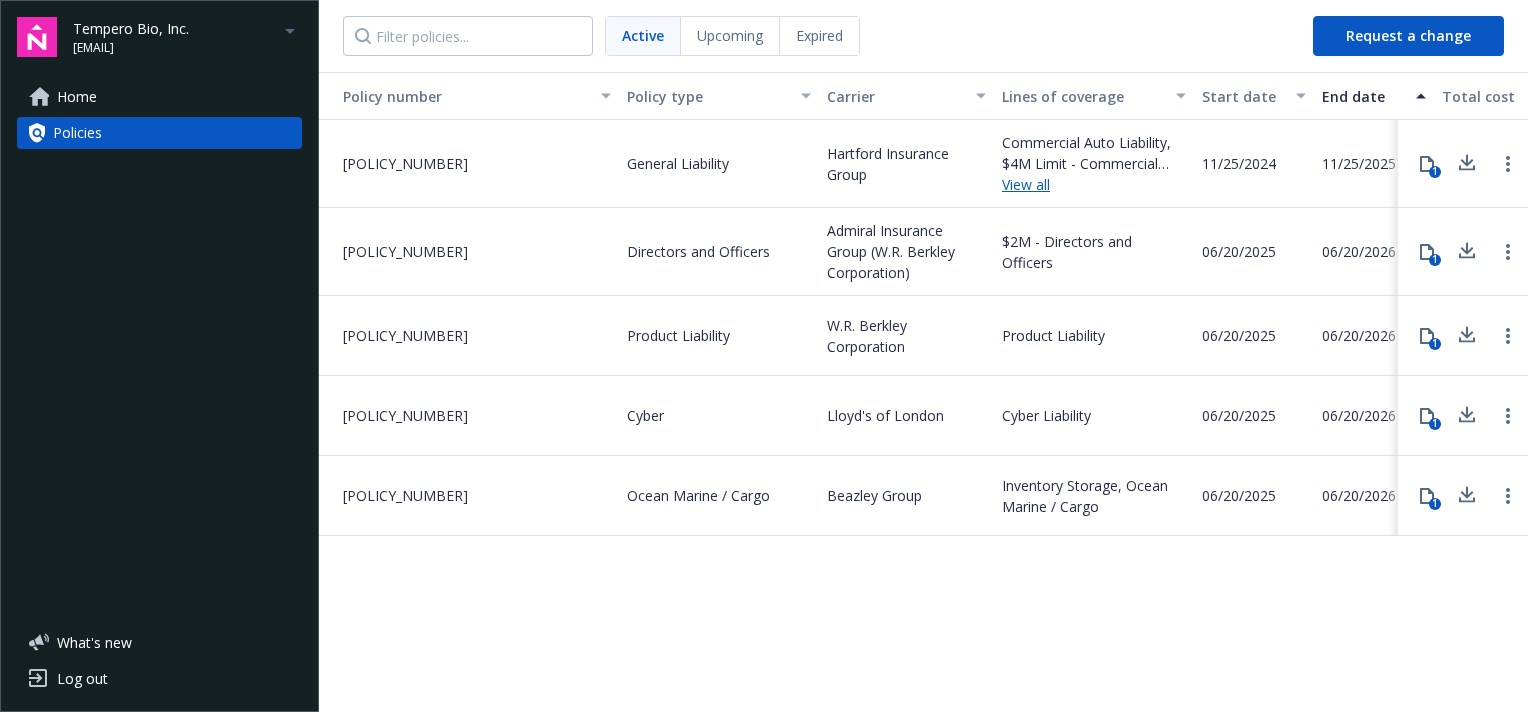 click 